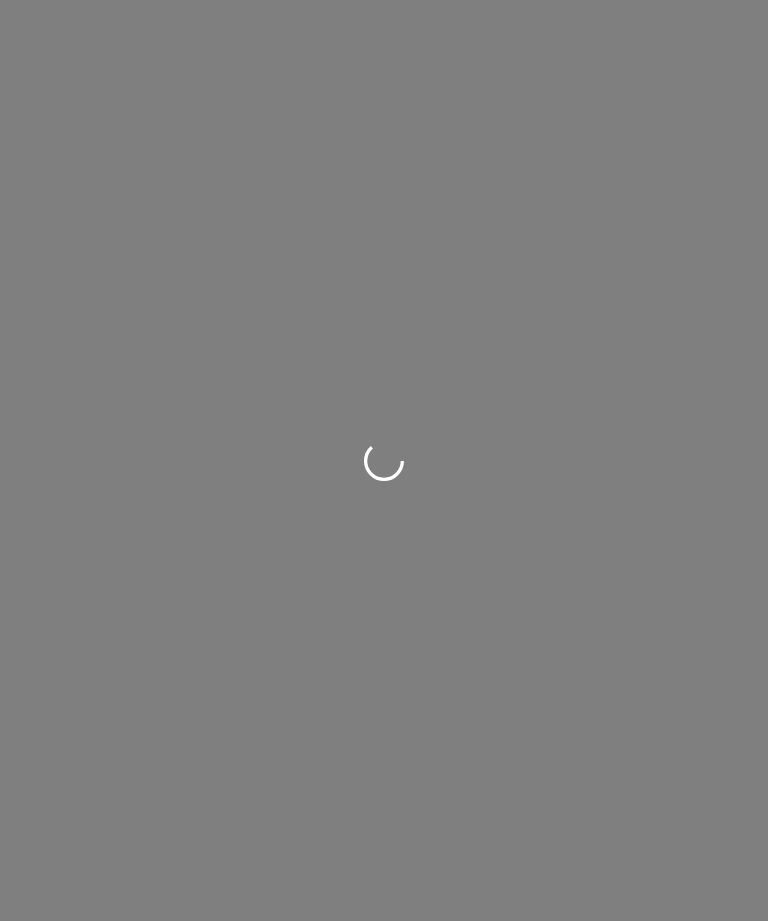 scroll, scrollTop: 0, scrollLeft: 0, axis: both 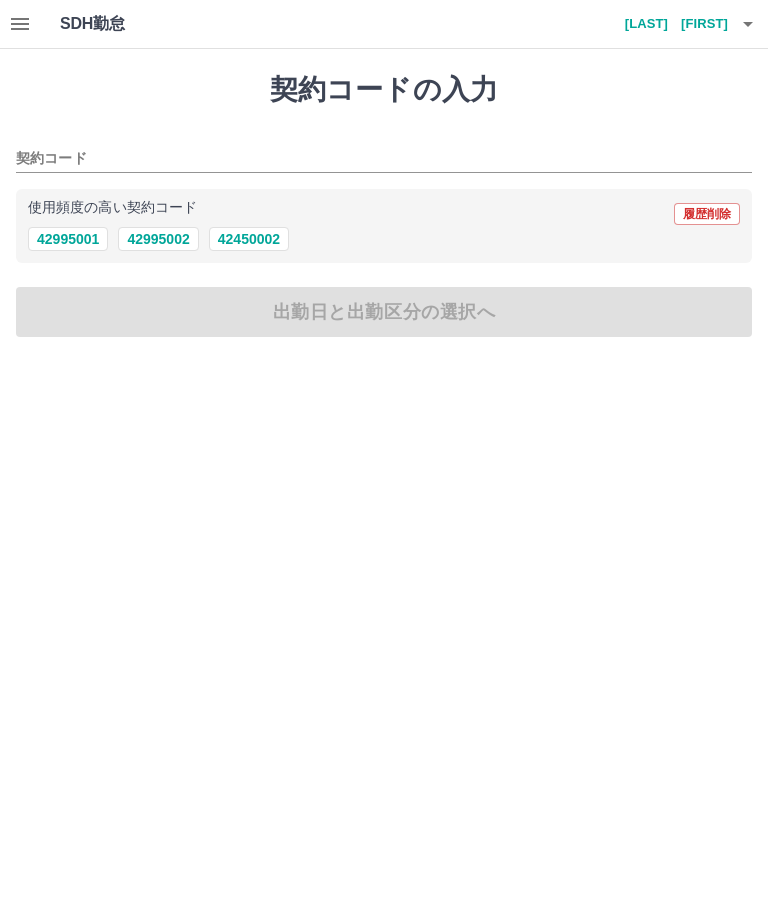 click on "42450002" at bounding box center (249, 239) 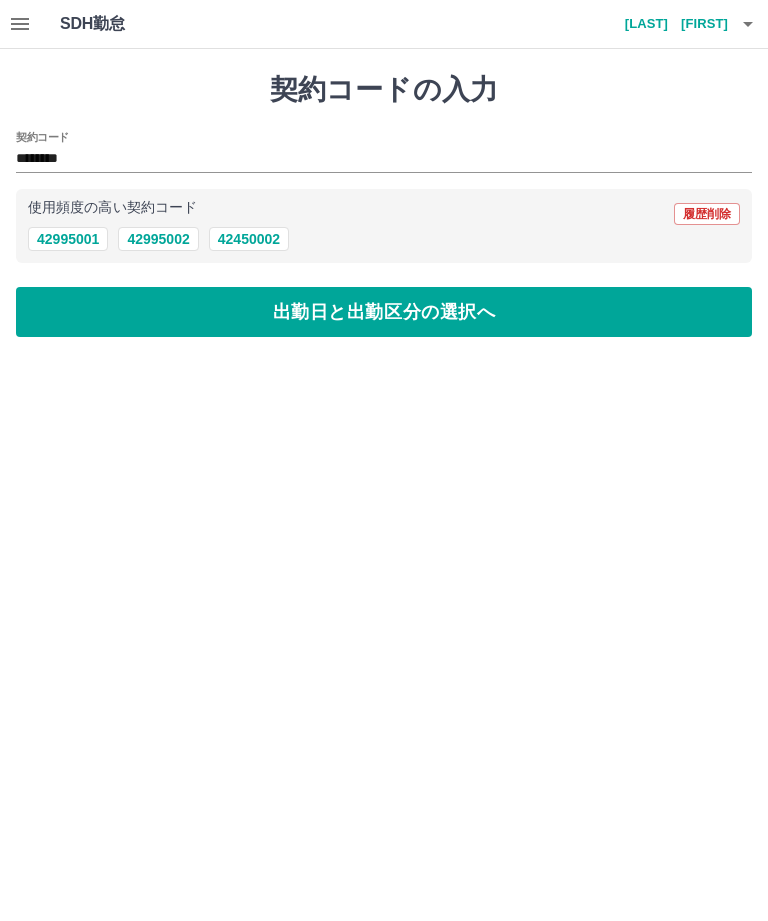 type on "********" 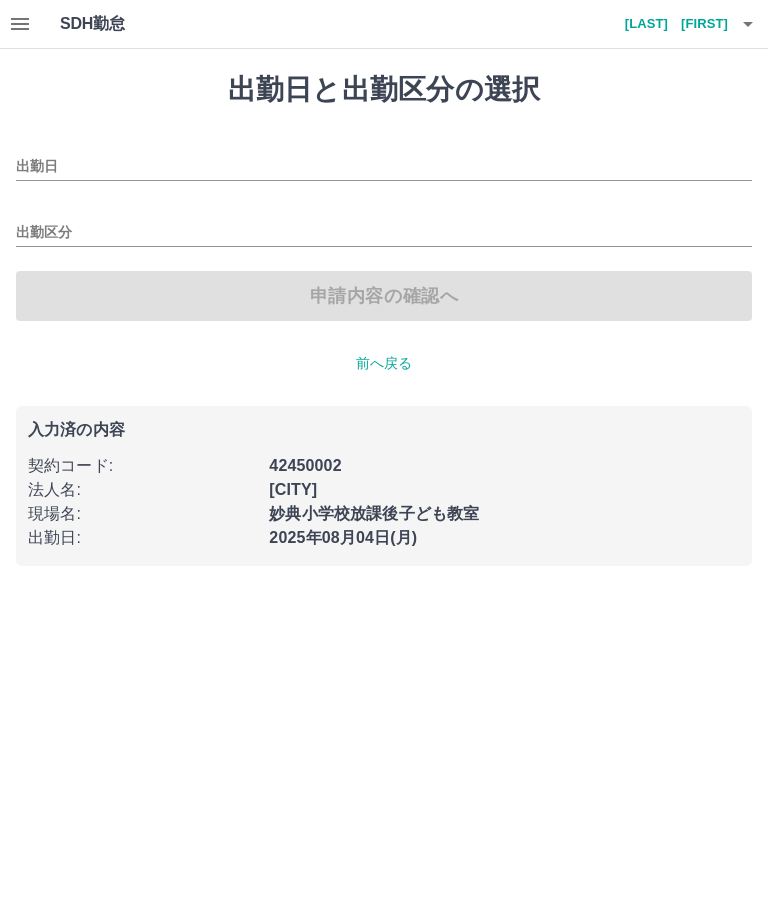 type on "**********" 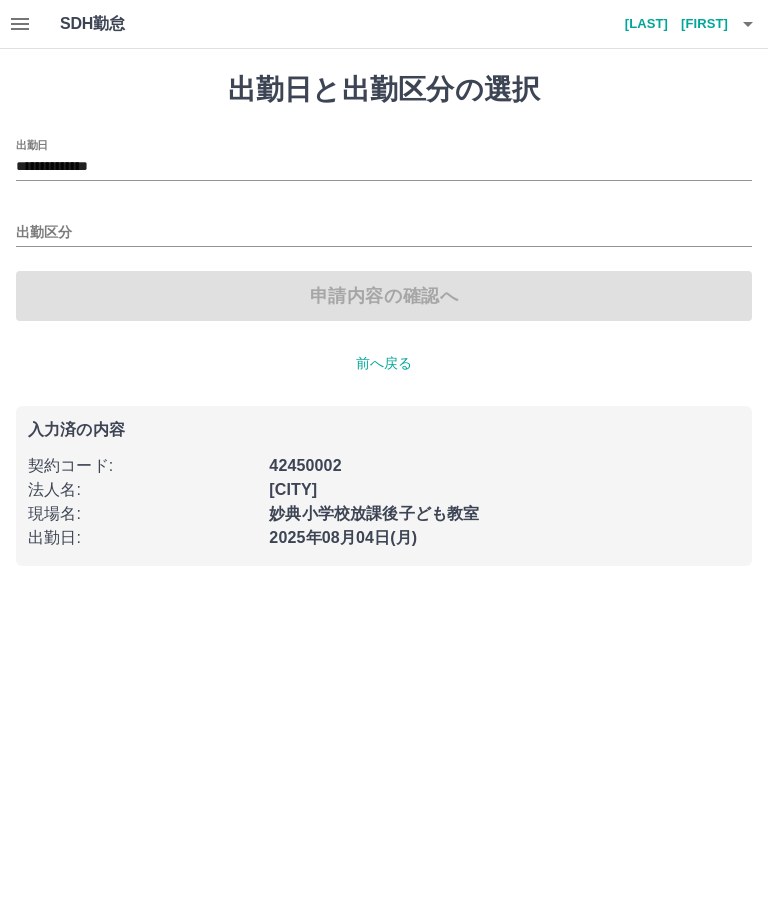click on "出勤区分" at bounding box center [384, 226] 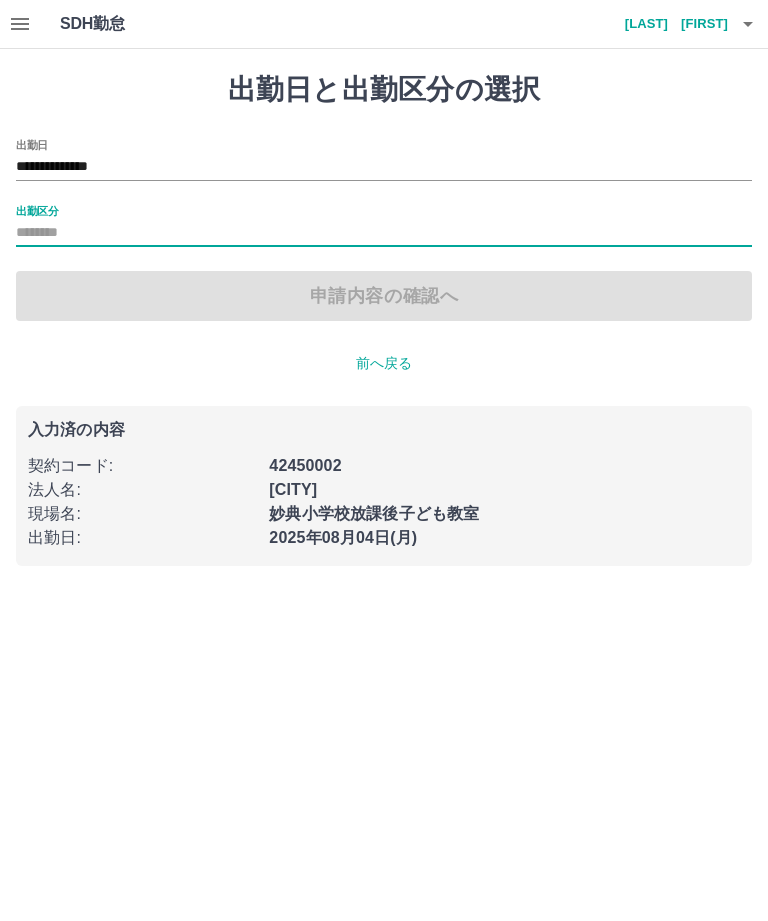 click on "出勤区分" at bounding box center (384, 233) 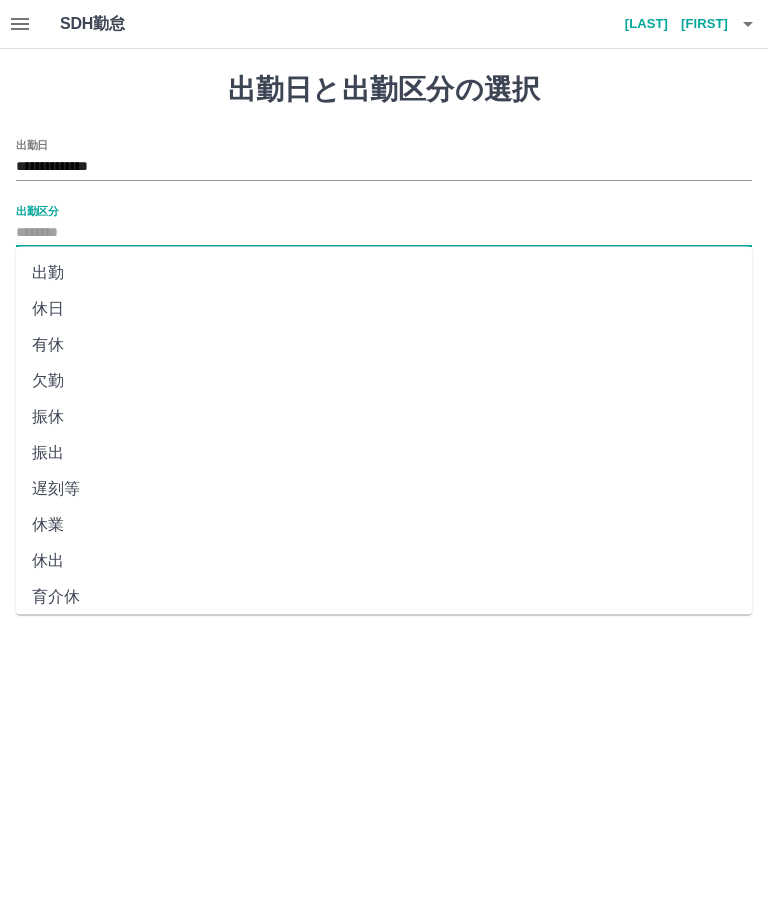 click on "出勤" at bounding box center (384, 273) 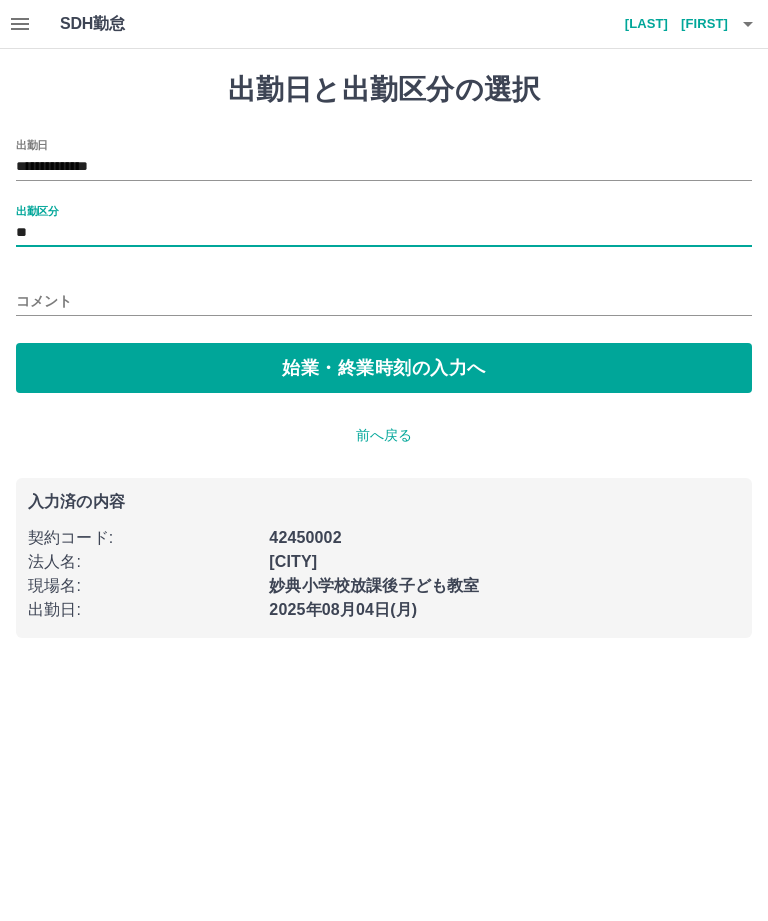 click on "始業・終業時刻の入力へ" at bounding box center [384, 368] 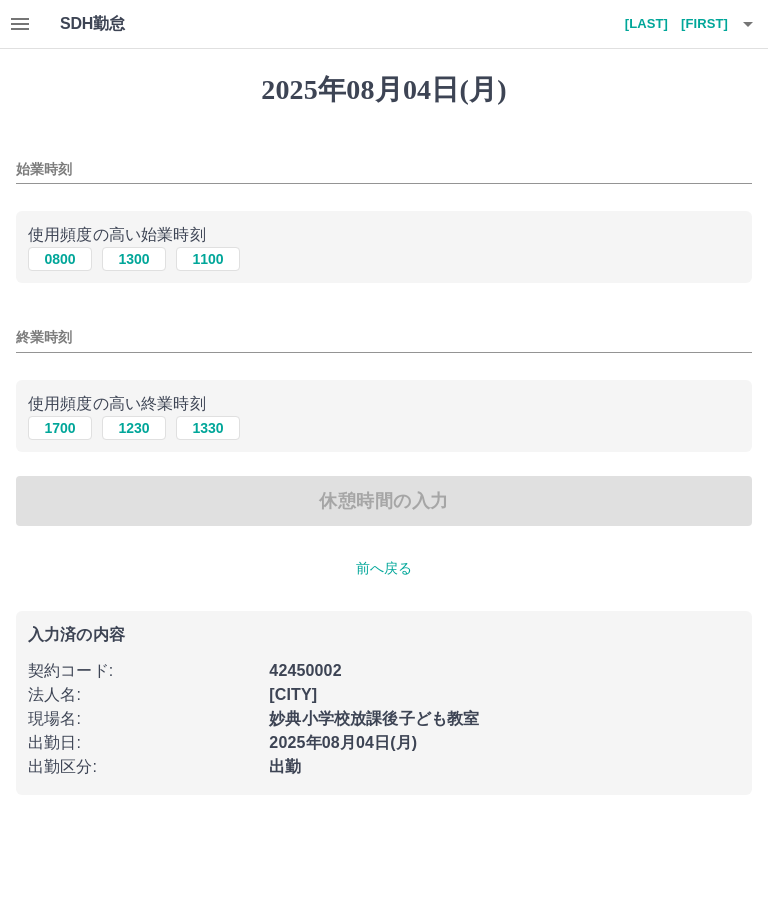 click on "0800" at bounding box center (60, 259) 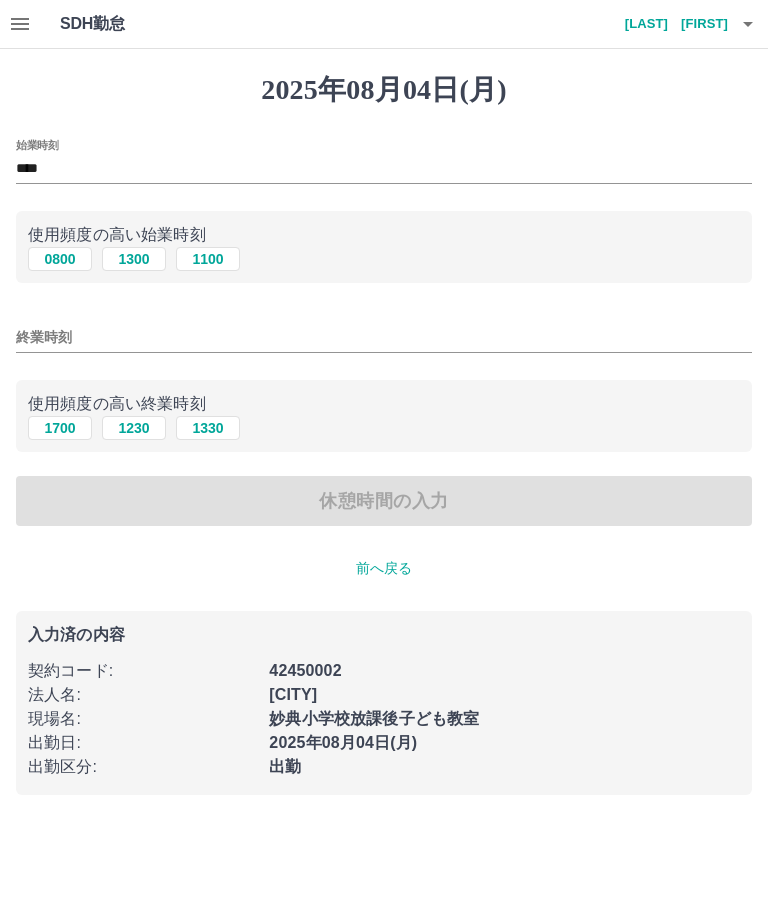 click on "1700" at bounding box center (60, 428) 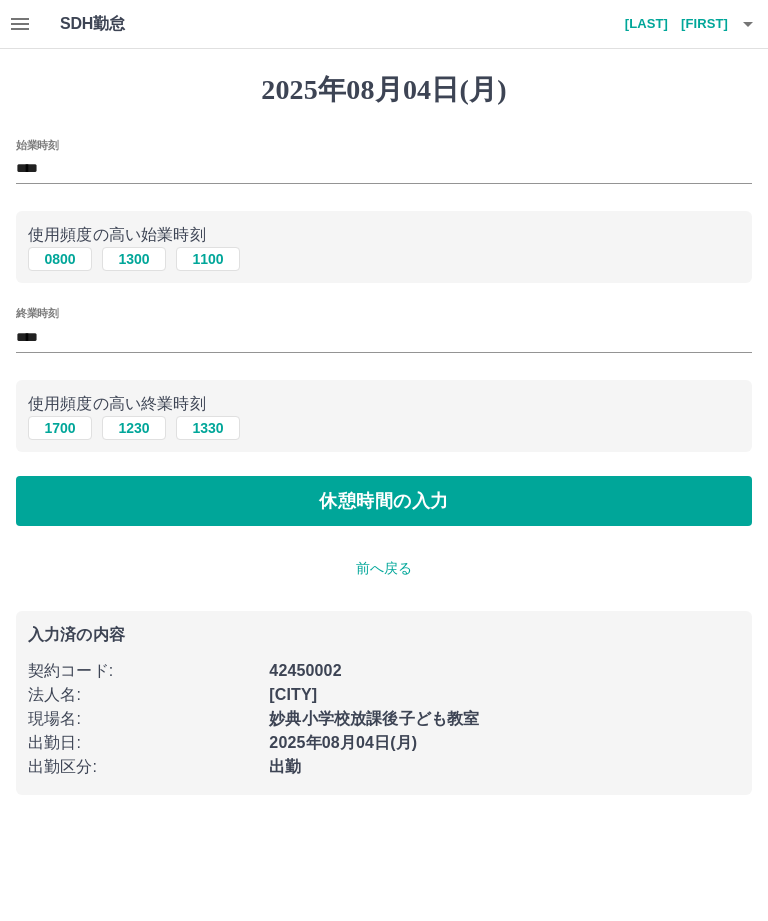 click on "休憩時間の入力" at bounding box center (384, 501) 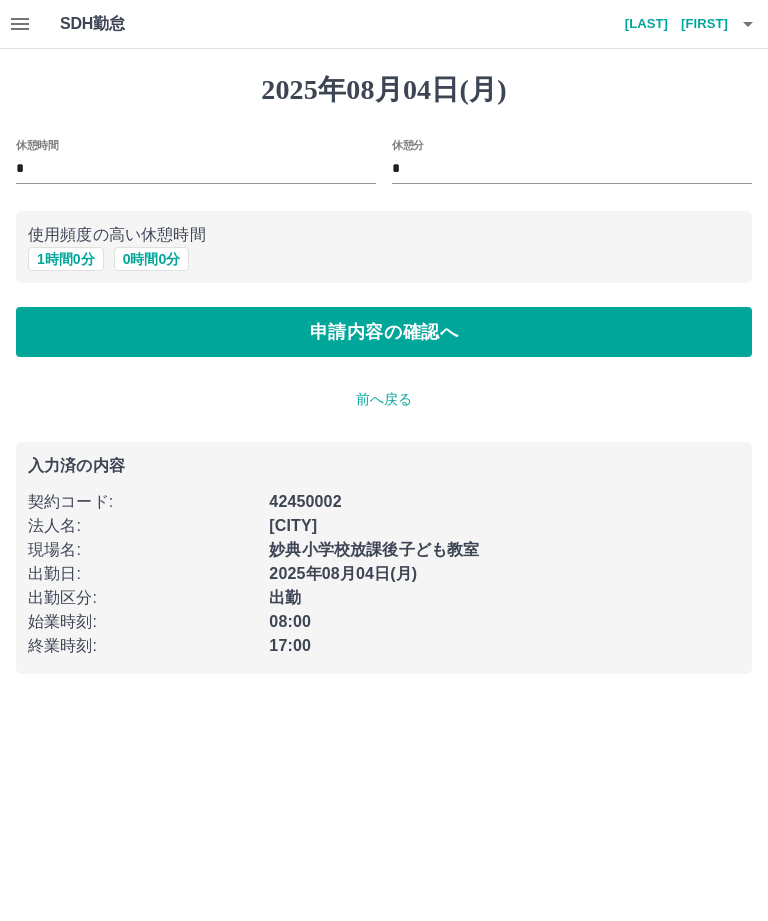 click on "1 時間 0 分" at bounding box center [66, 259] 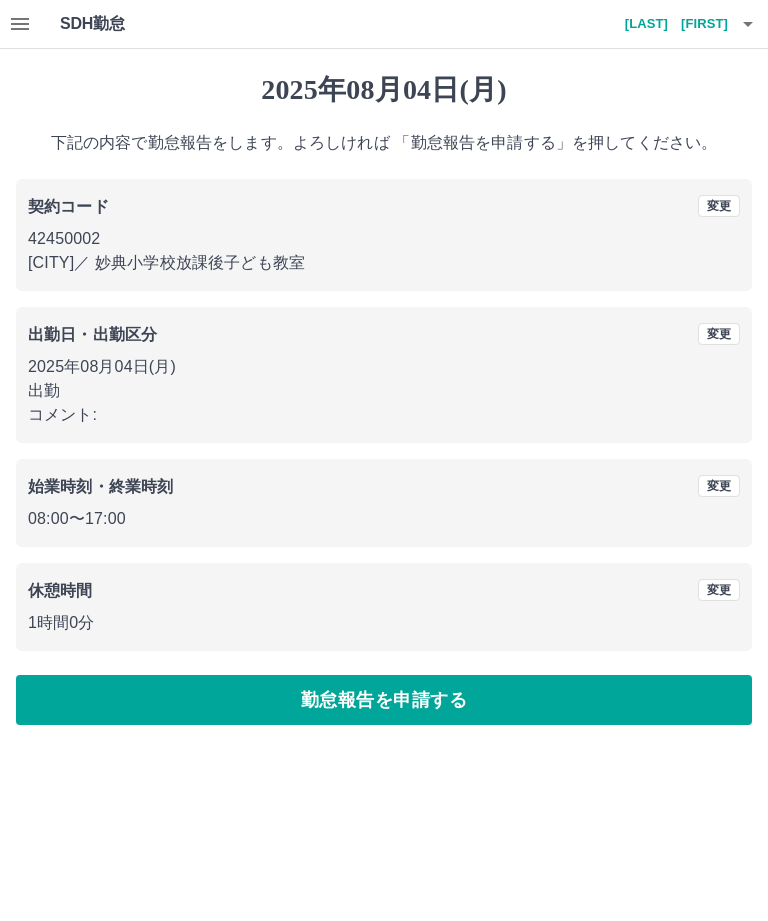 click on "勤怠報告を申請する" at bounding box center [384, 700] 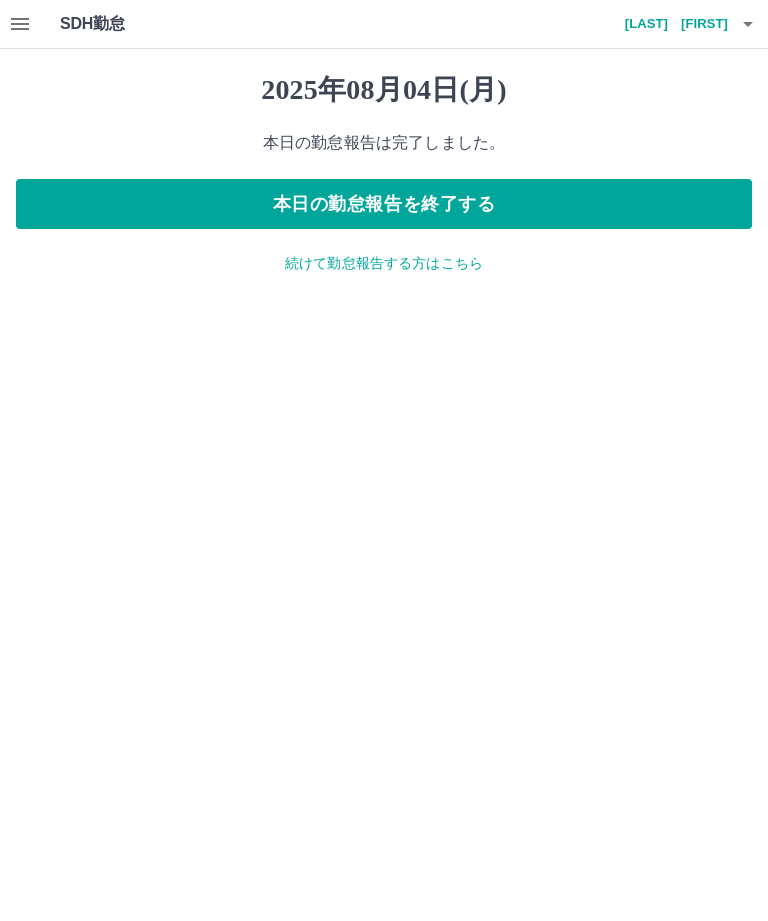 click on "続けて勤怠報告する方はこちら" at bounding box center (384, 263) 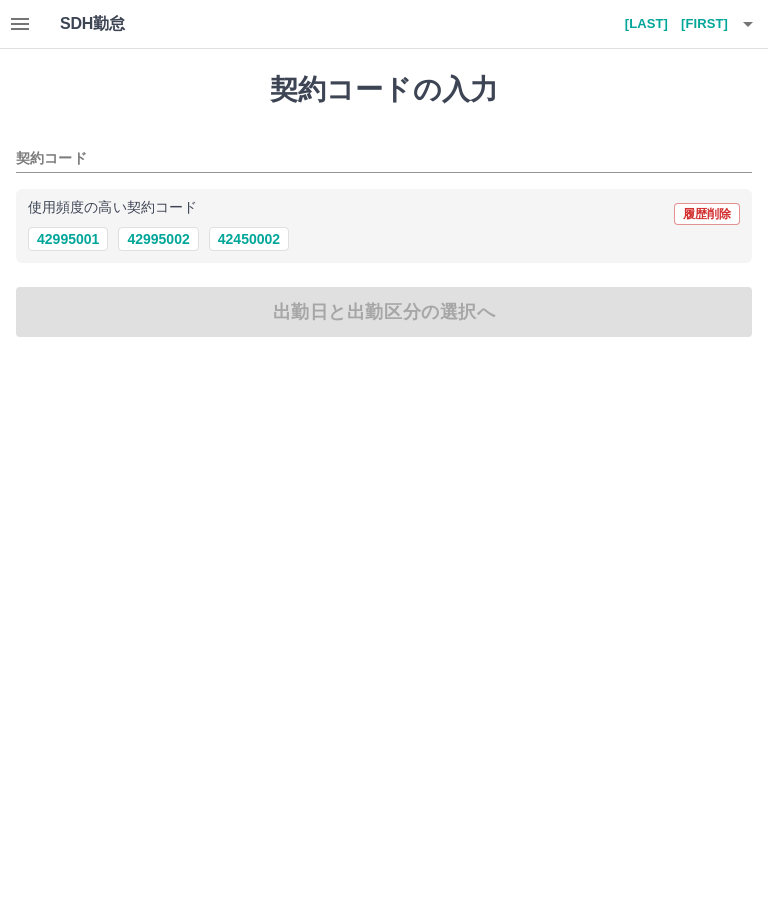 click on "42450002" at bounding box center [249, 239] 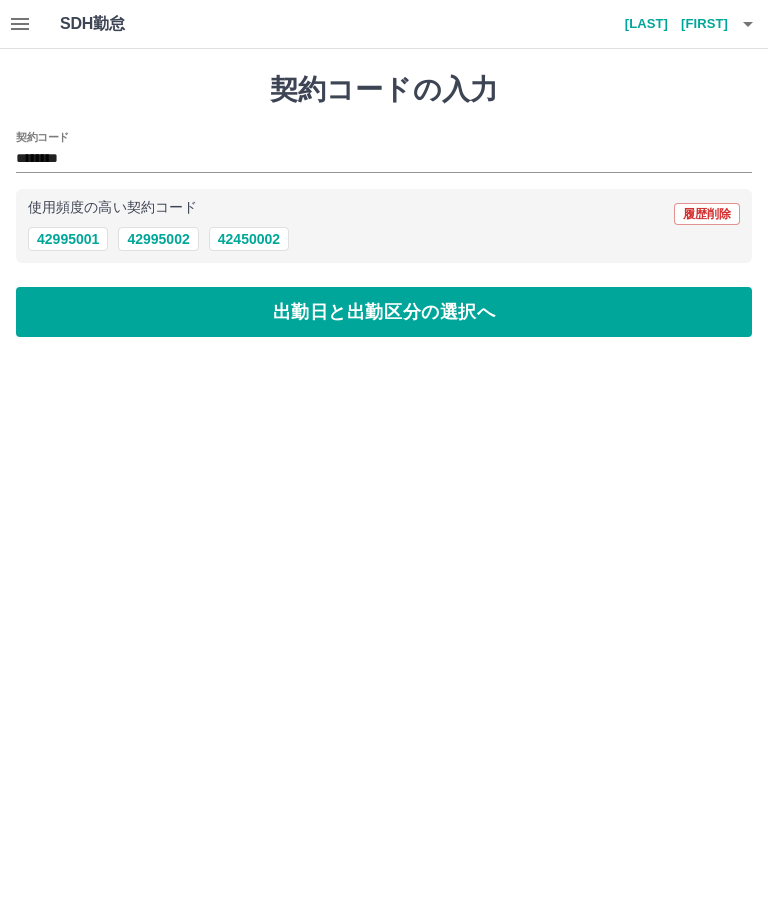 click on "出勤日と出勤区分の選択へ" at bounding box center [384, 312] 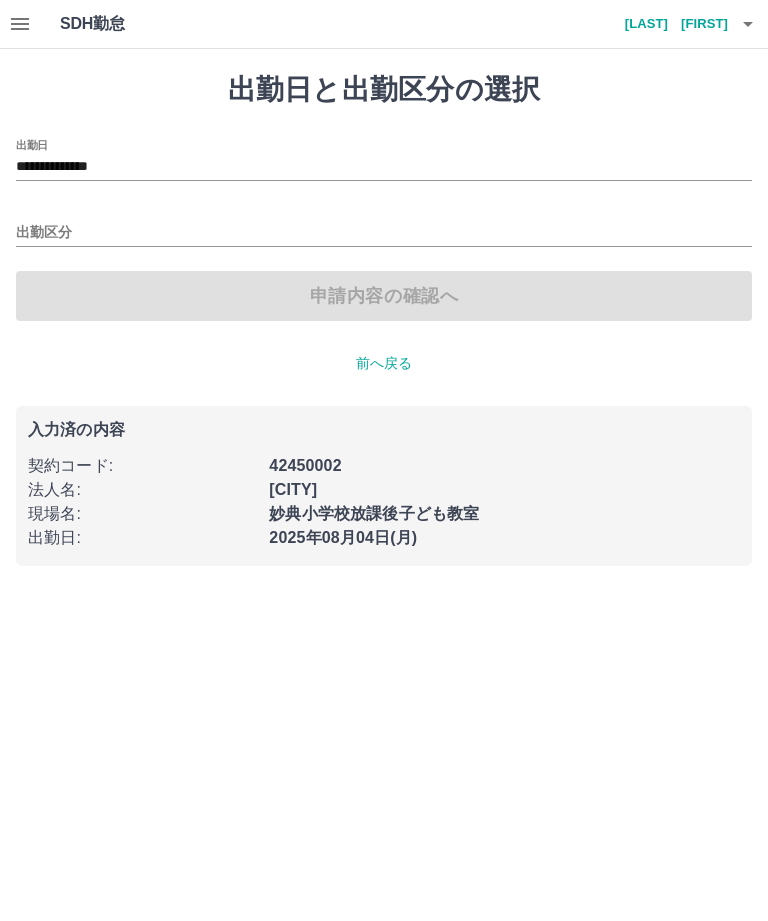 click on "**********" at bounding box center (384, 167) 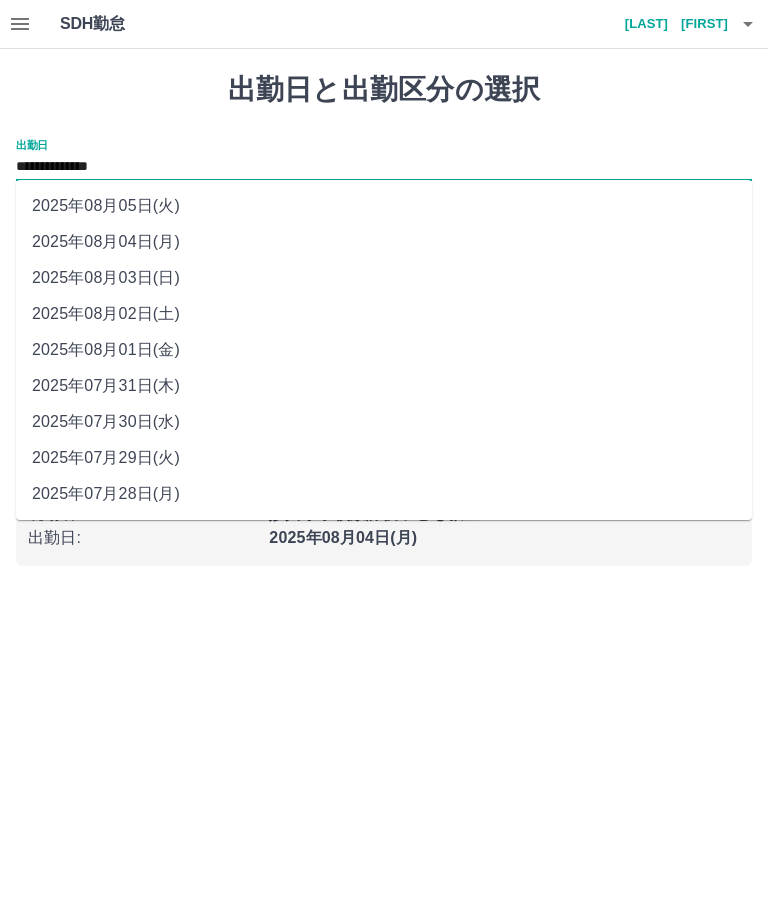 click on "2025年08月04日(月)" at bounding box center (384, 242) 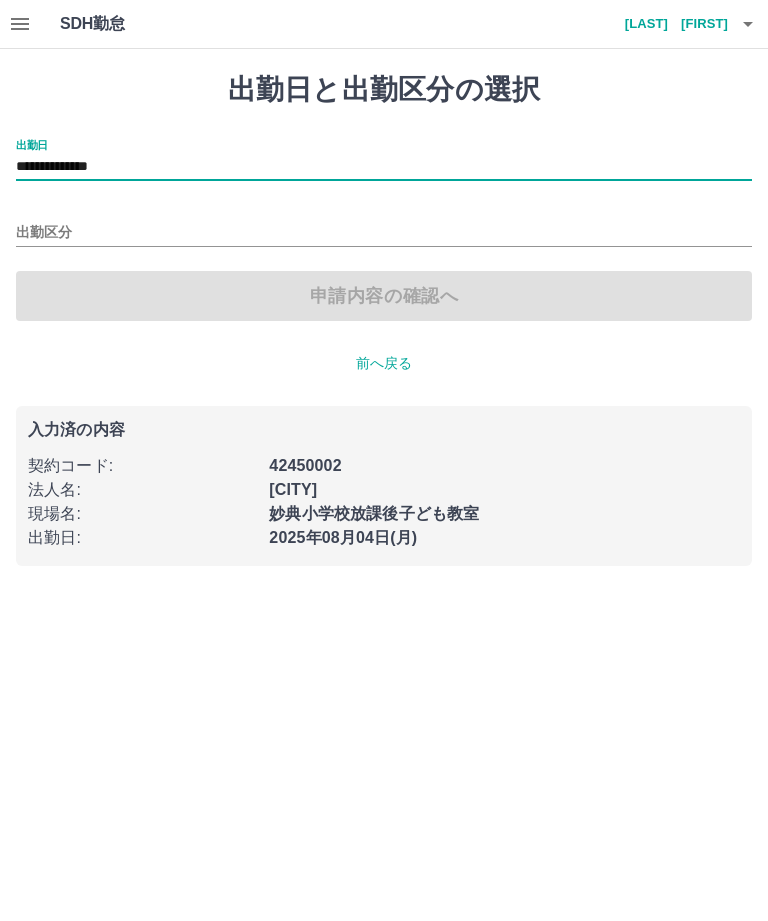 click on "出勤区分" at bounding box center (384, 233) 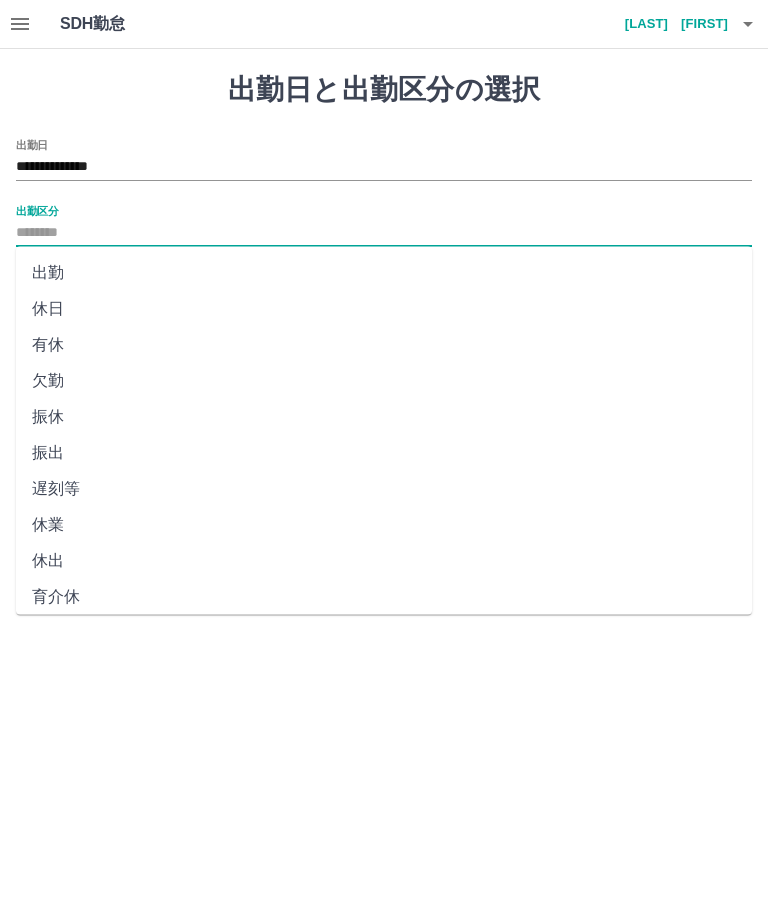 click on "出勤区分" at bounding box center [384, 233] 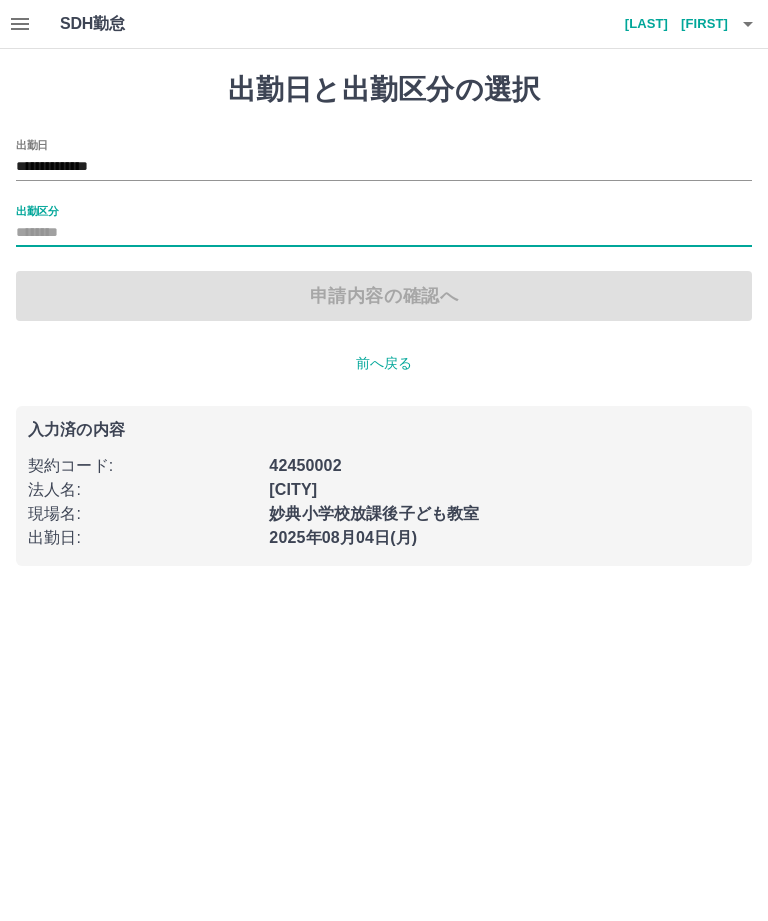 click on "出勤区分" at bounding box center [384, 233] 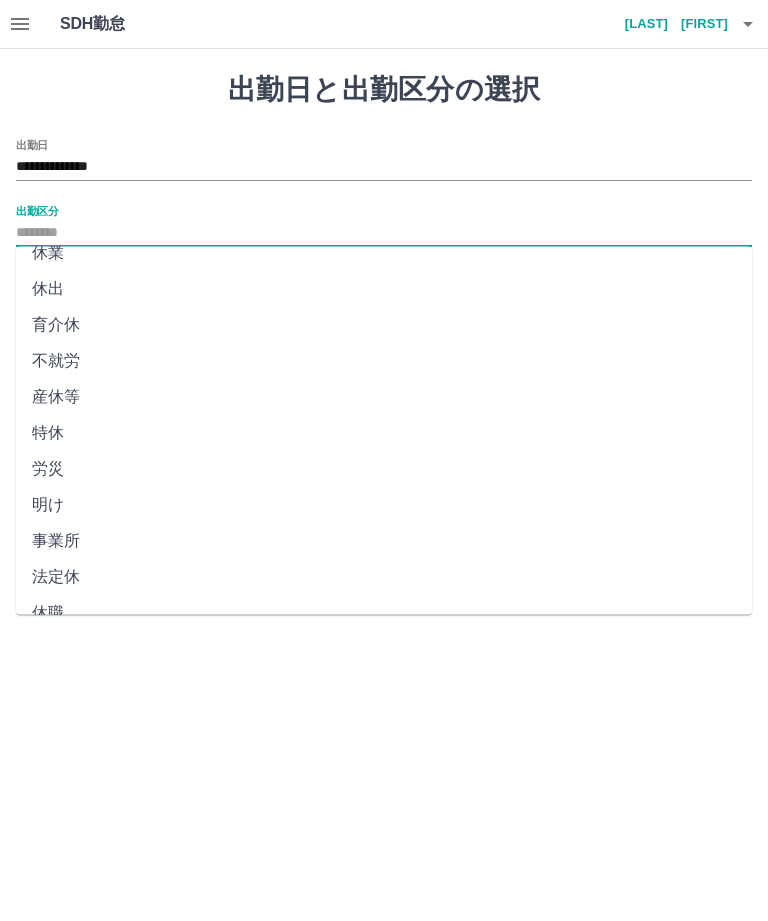 scroll, scrollTop: 270, scrollLeft: 0, axis: vertical 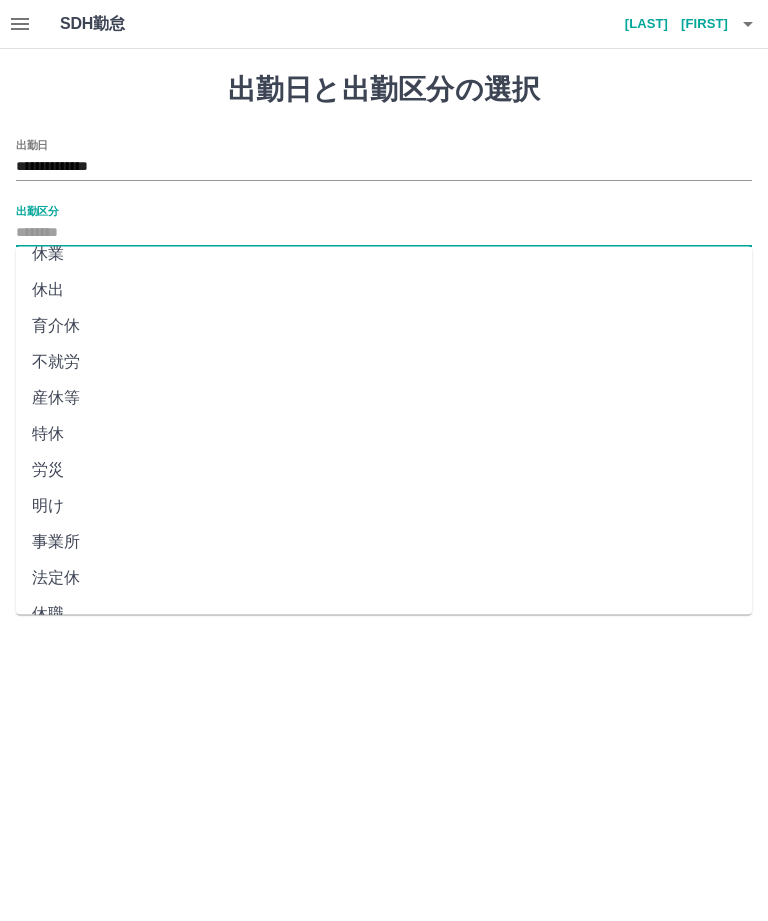 click on "法定休" at bounding box center (384, 579) 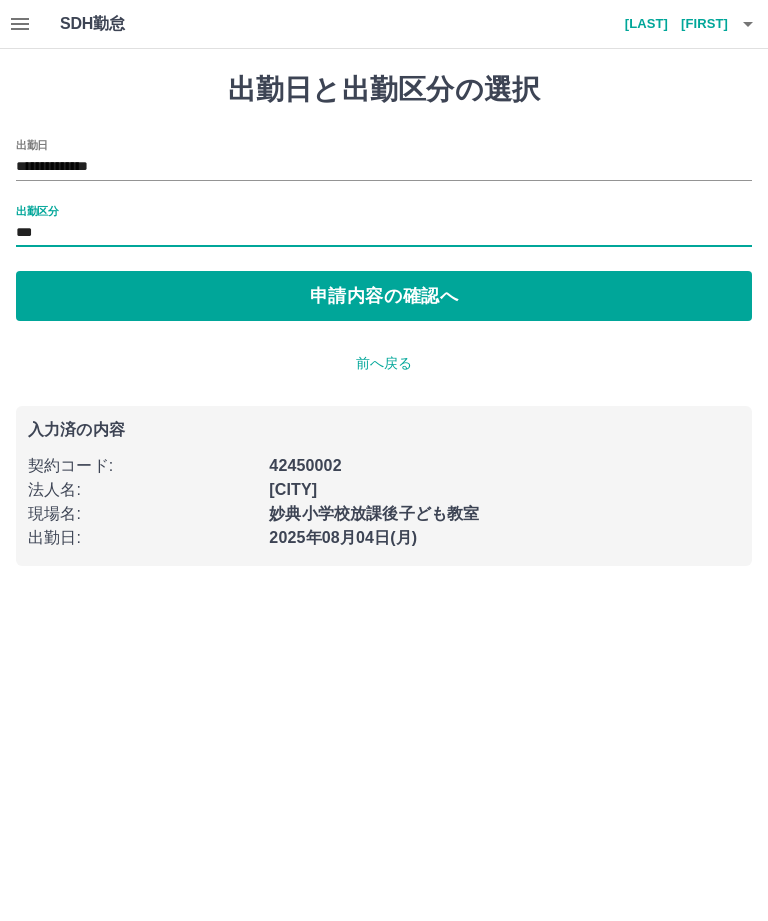 type on "***" 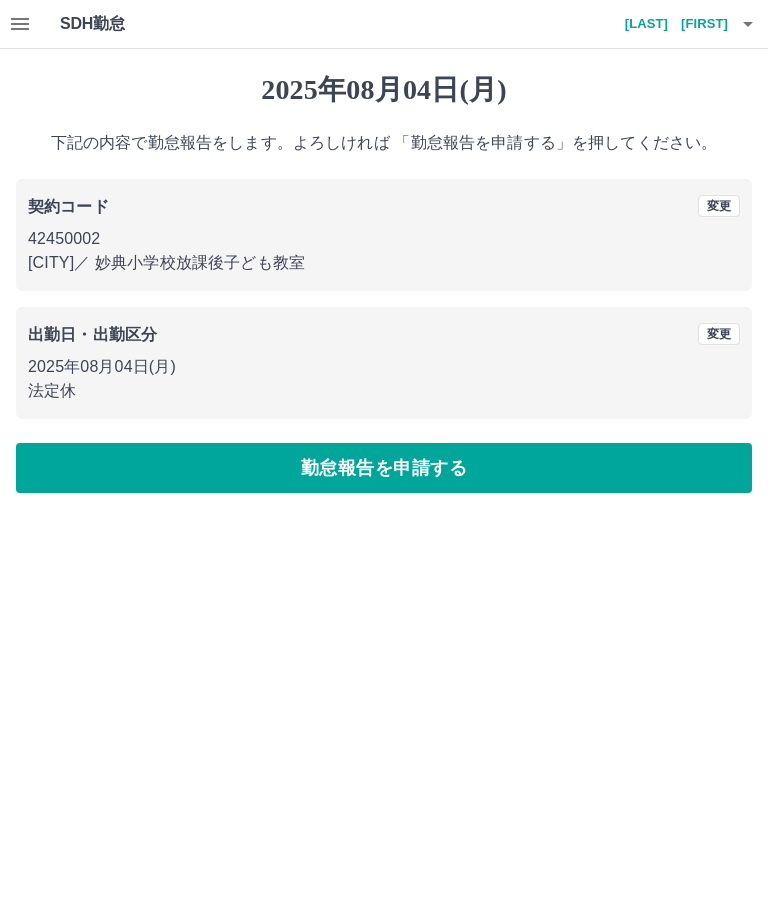 click on "勤怠報告を申請する" at bounding box center (384, 468) 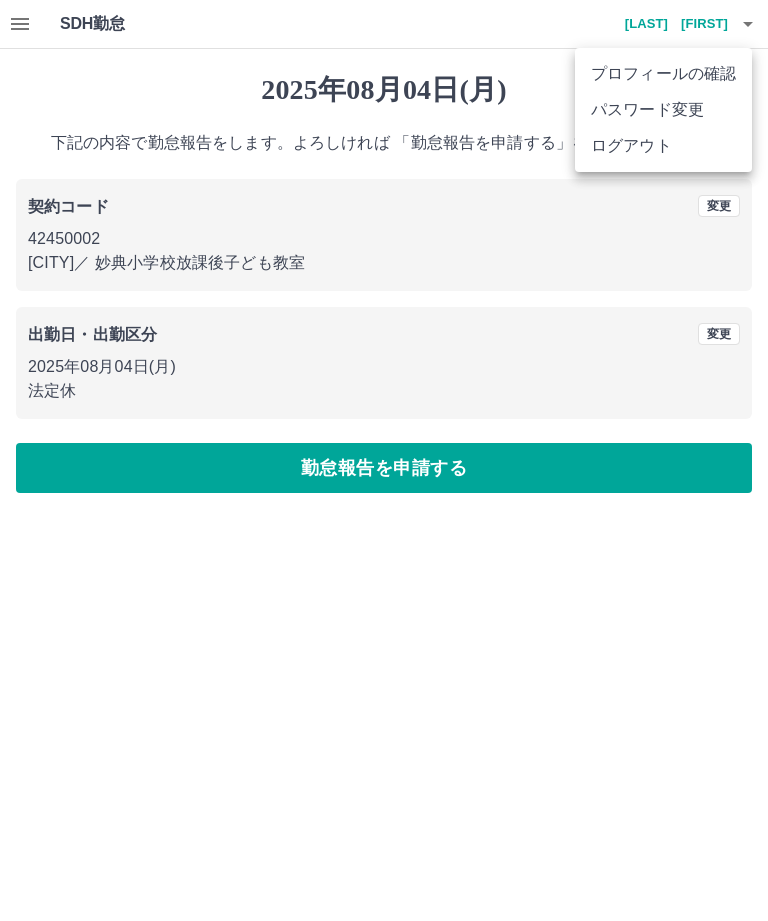 click on "ログアウト" at bounding box center (663, 146) 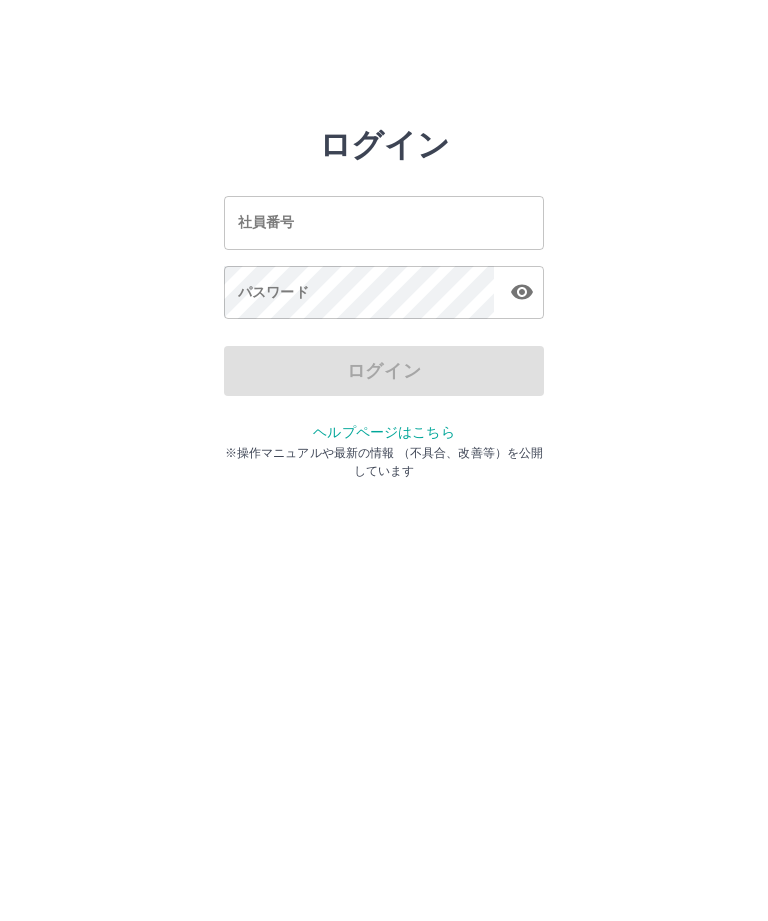 scroll, scrollTop: 0, scrollLeft: 0, axis: both 